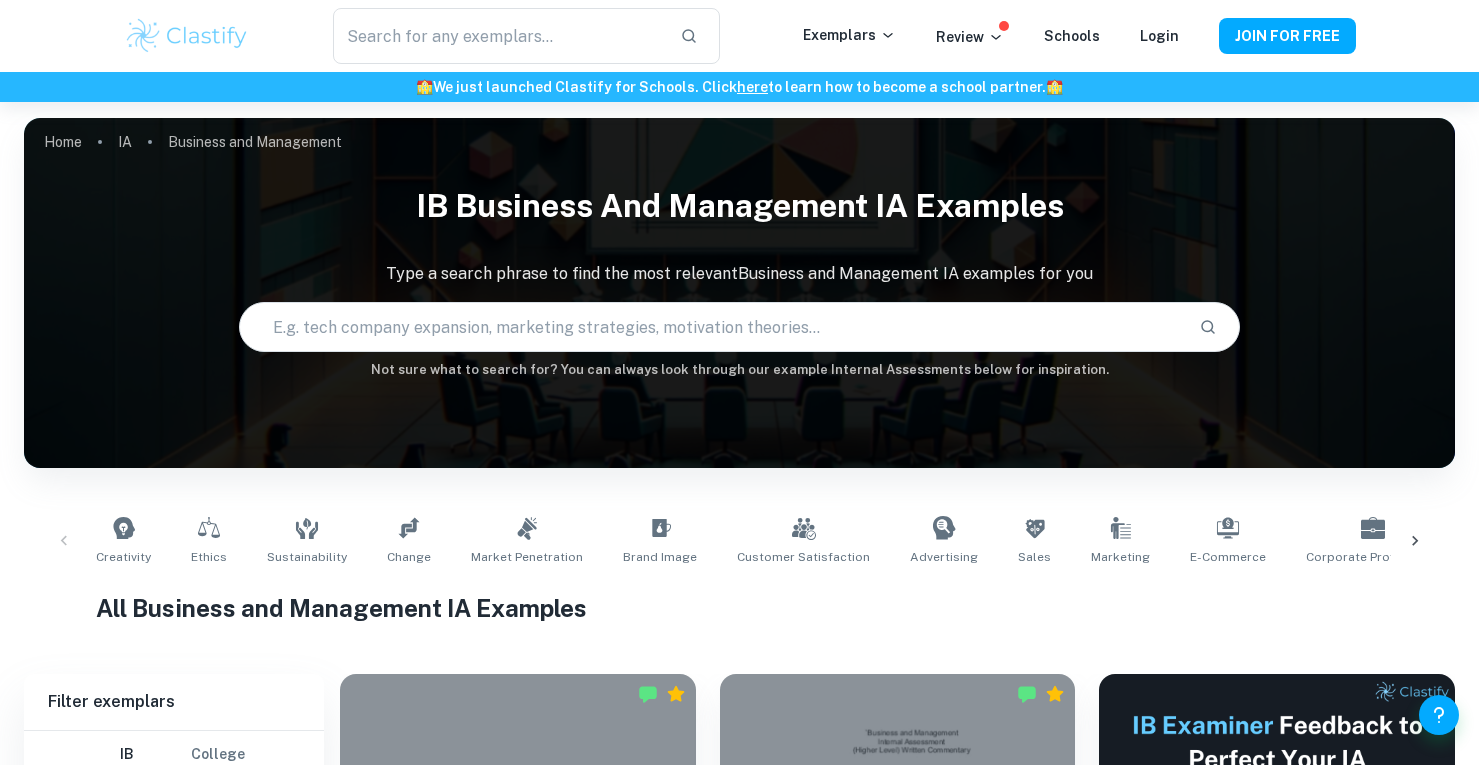 scroll, scrollTop: 422, scrollLeft: 0, axis: vertical 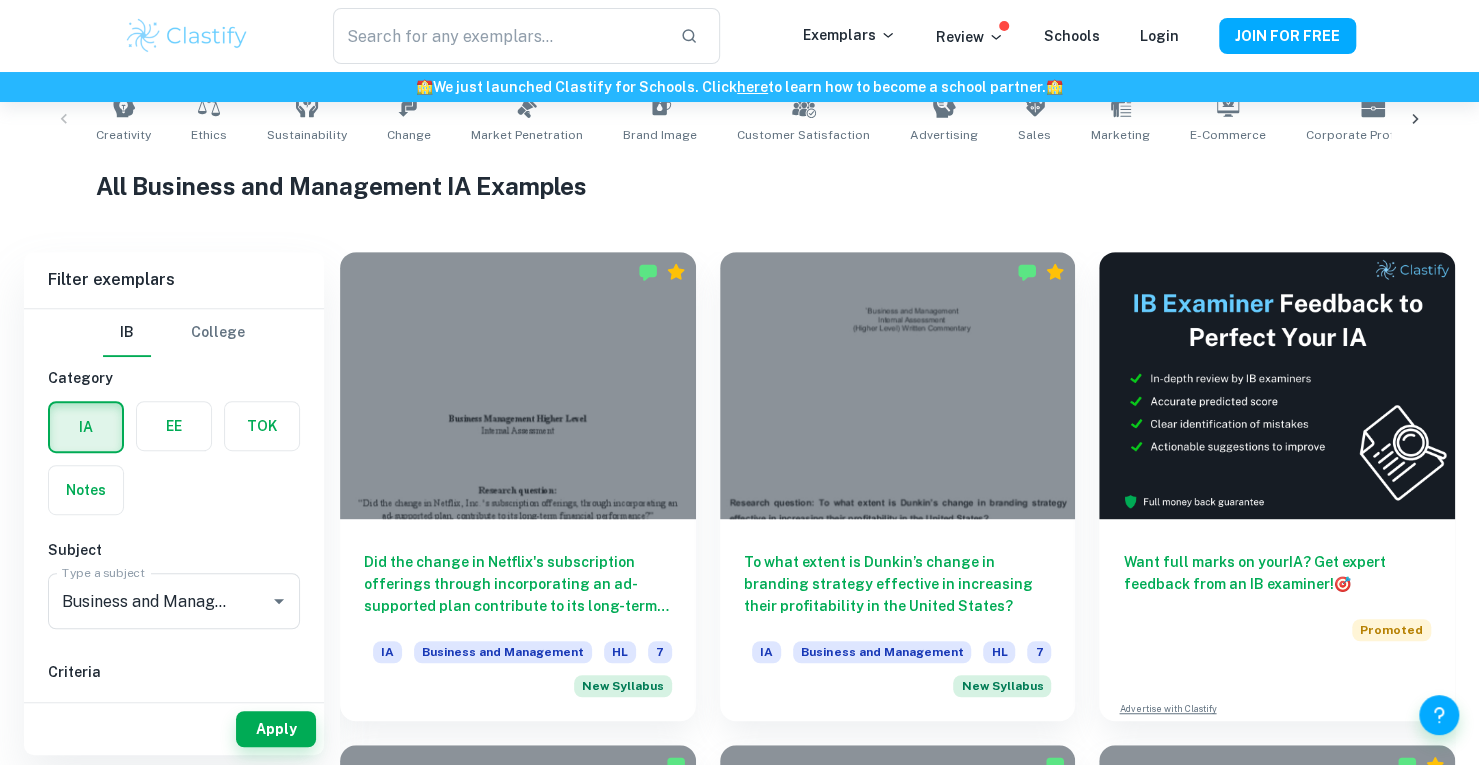 click at bounding box center (518, 385) 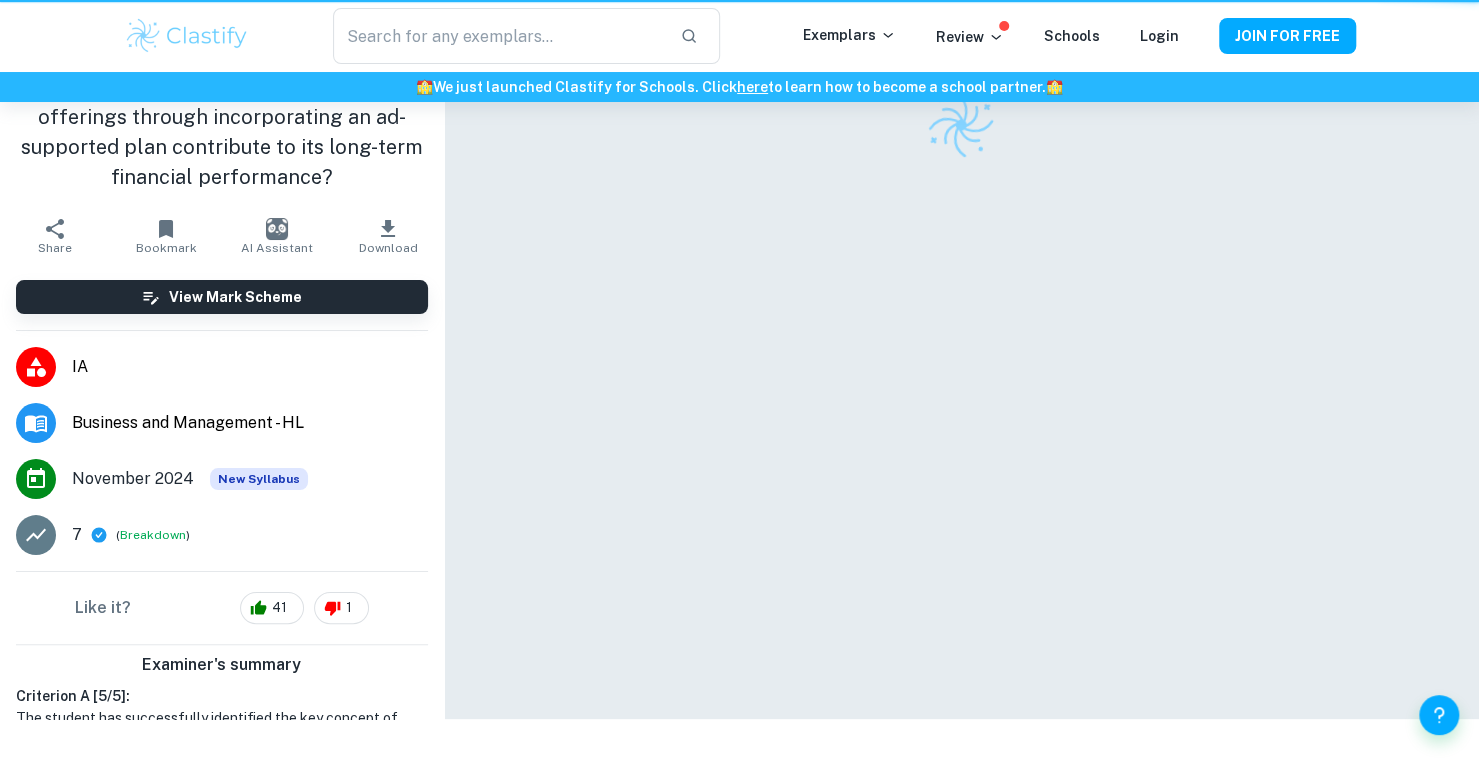 scroll, scrollTop: 0, scrollLeft: 0, axis: both 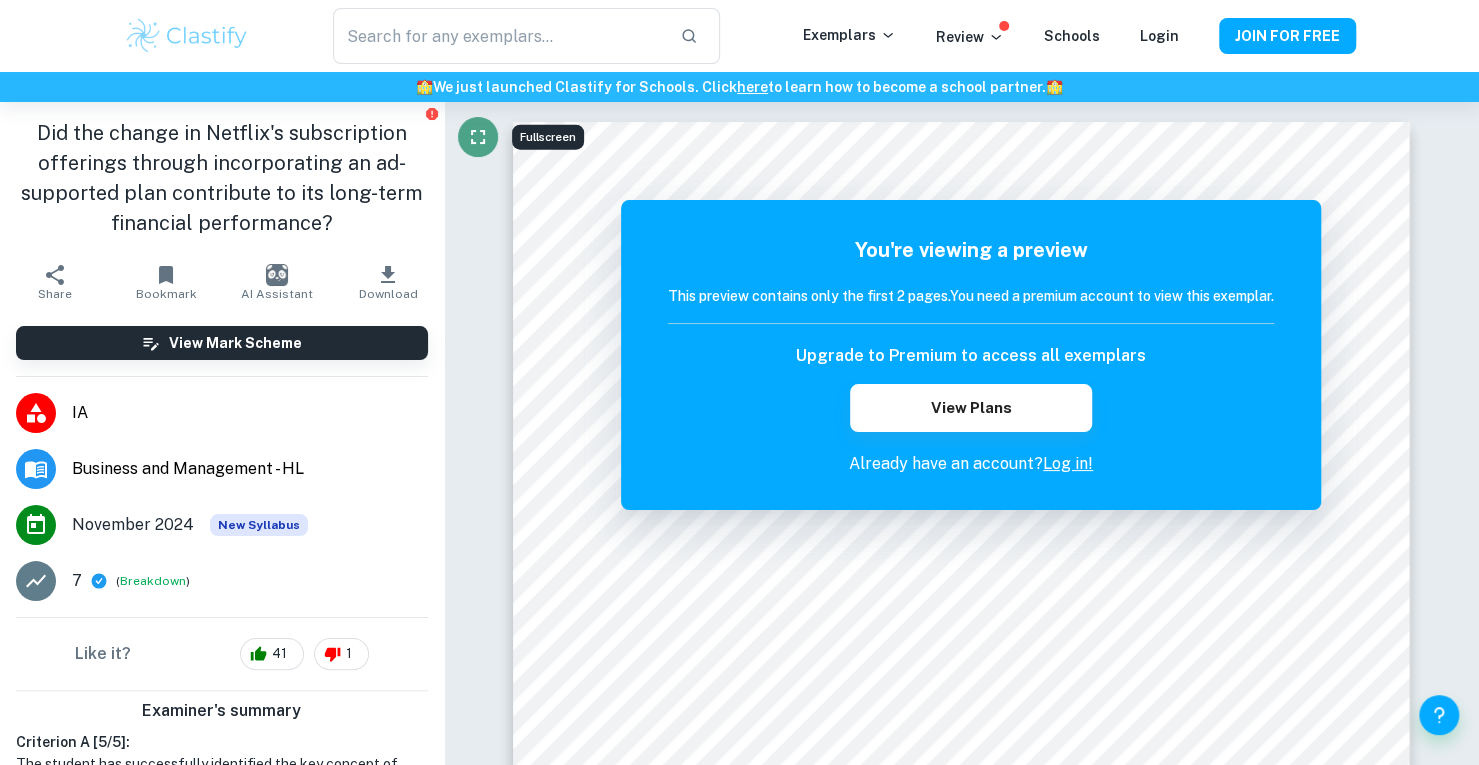 click 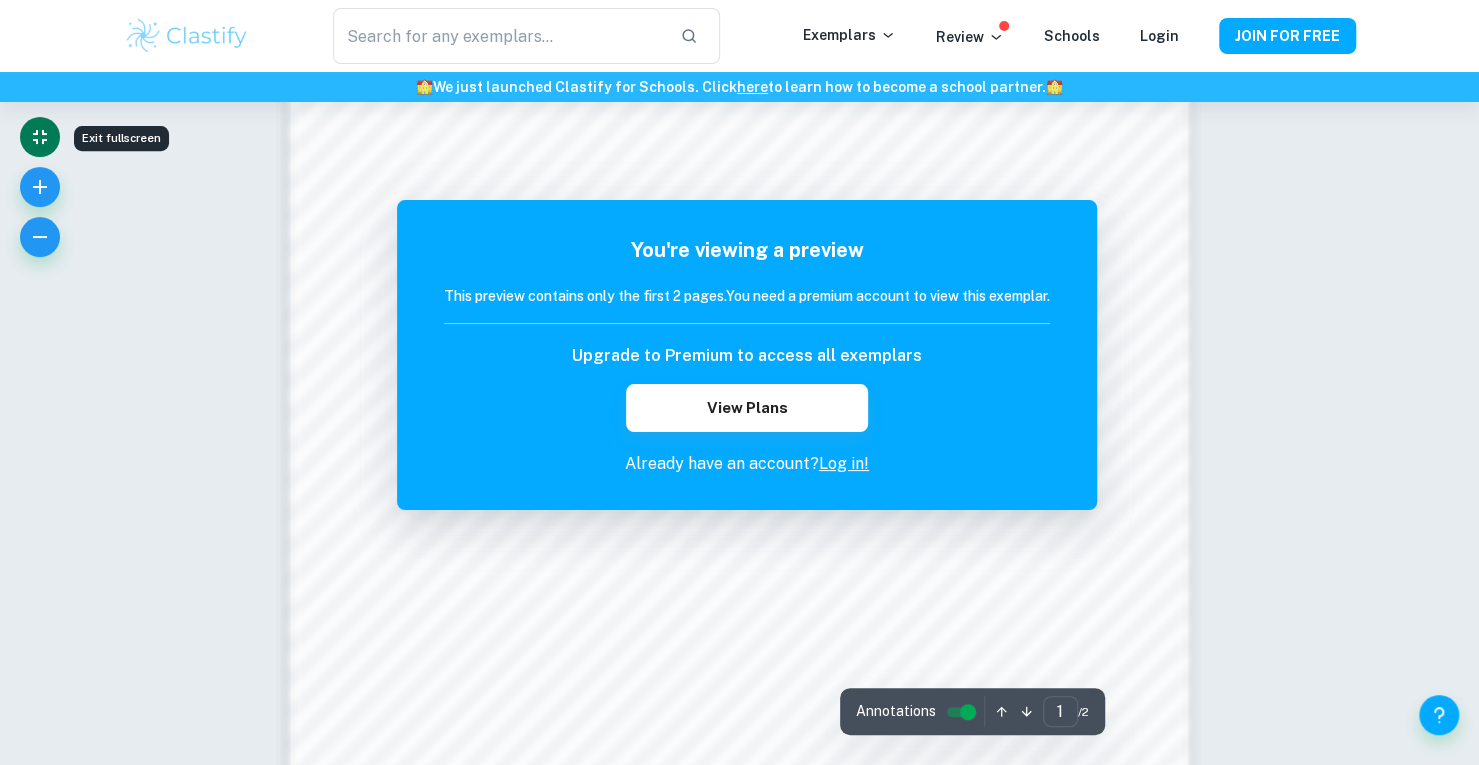 scroll, scrollTop: 1884, scrollLeft: 0, axis: vertical 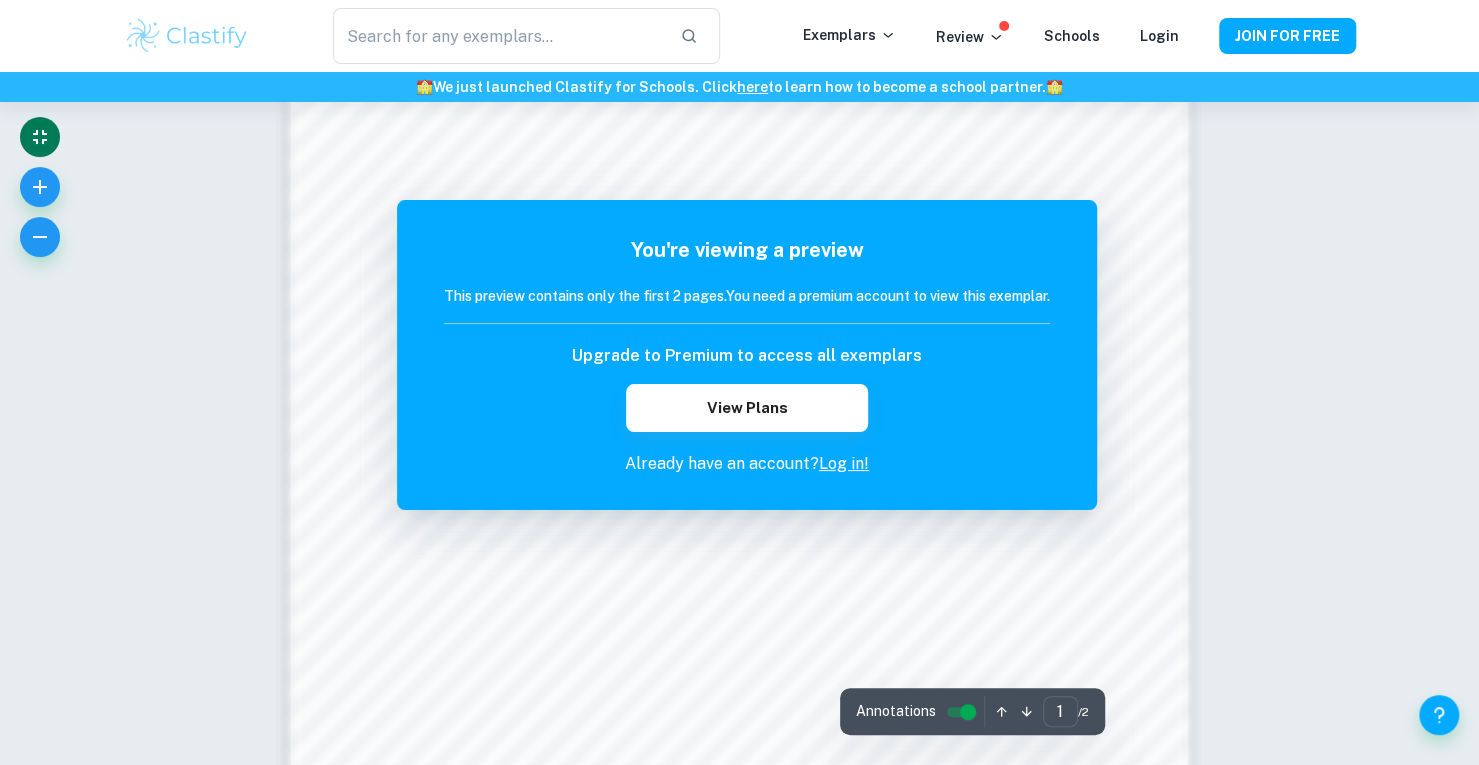 click on "Log in!" at bounding box center (844, 463) 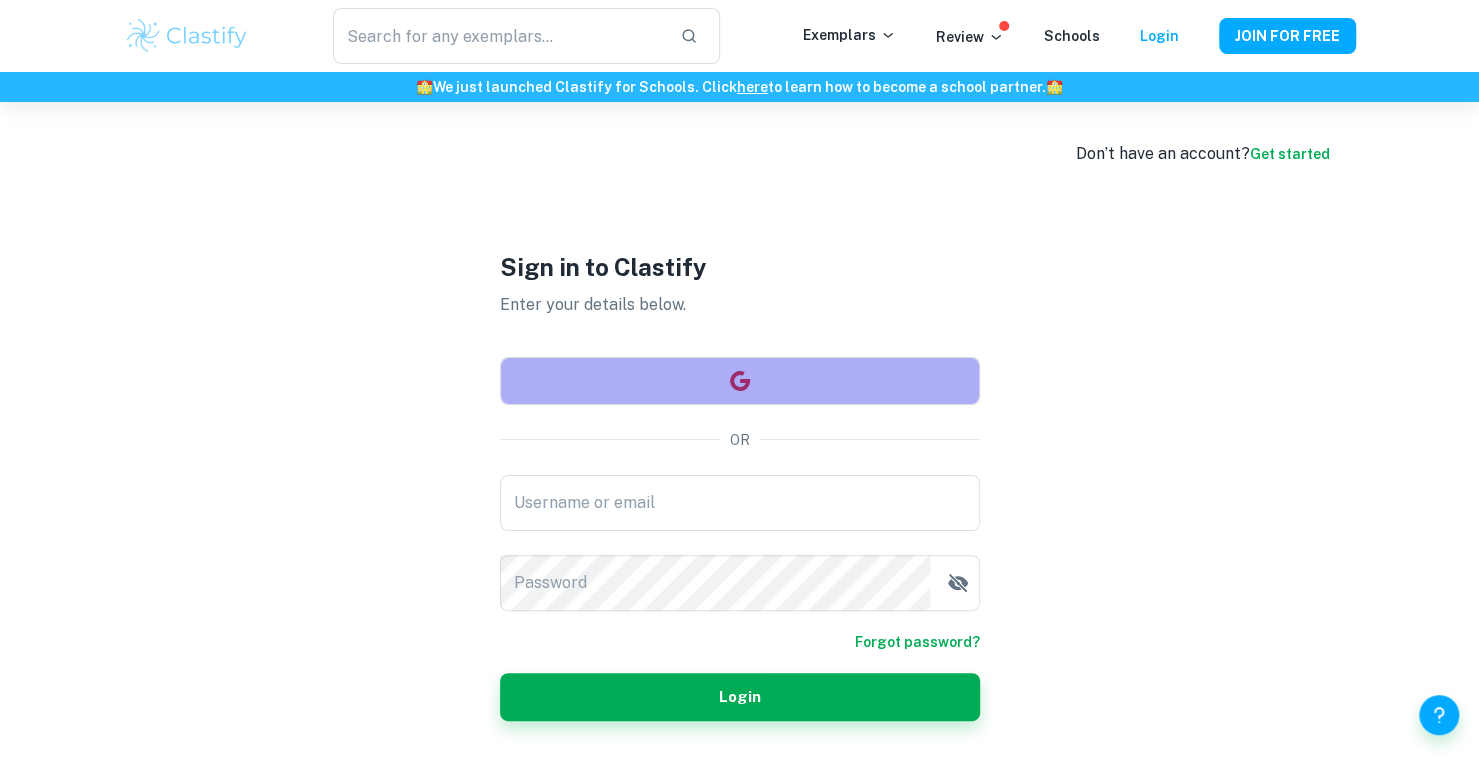 click at bounding box center (740, 381) 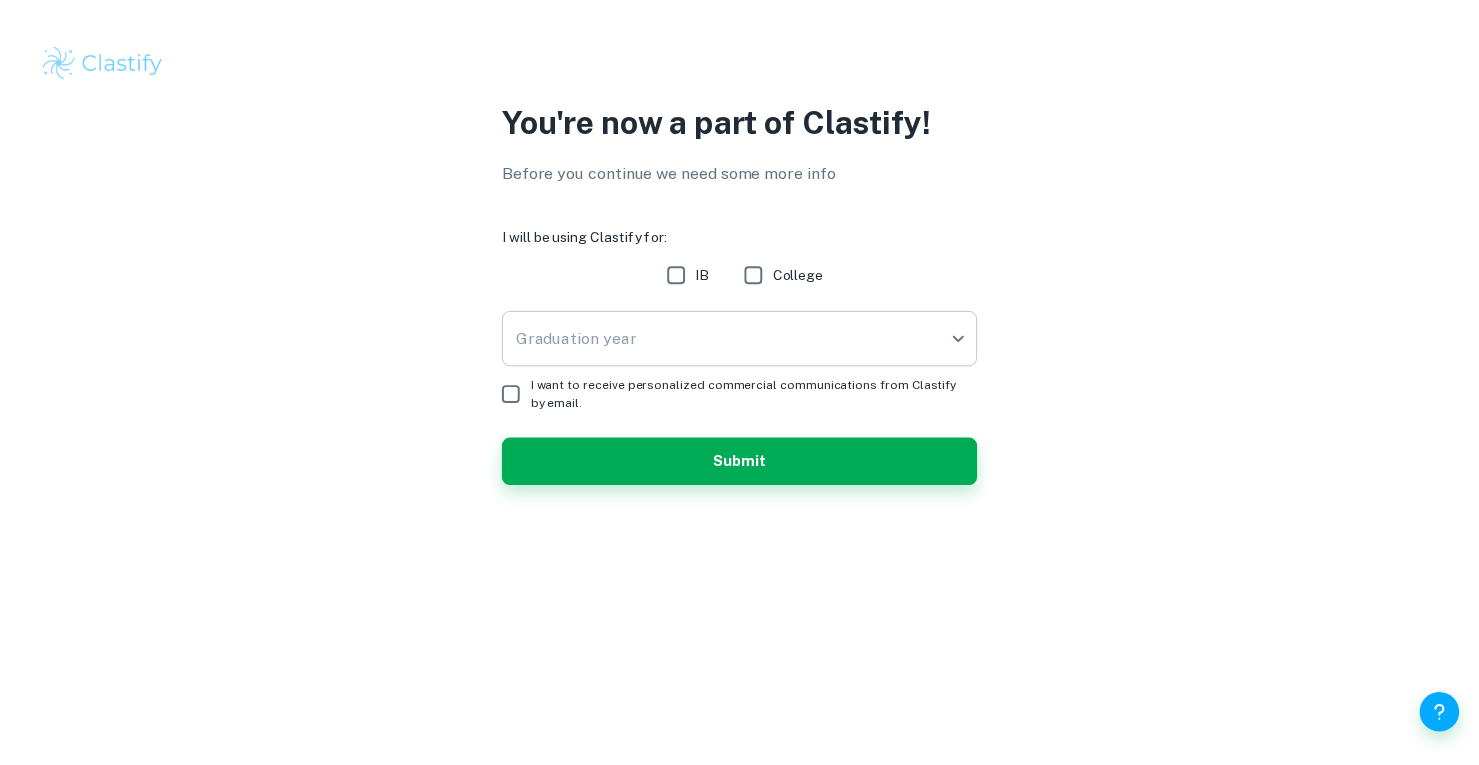 scroll, scrollTop: 0, scrollLeft: 0, axis: both 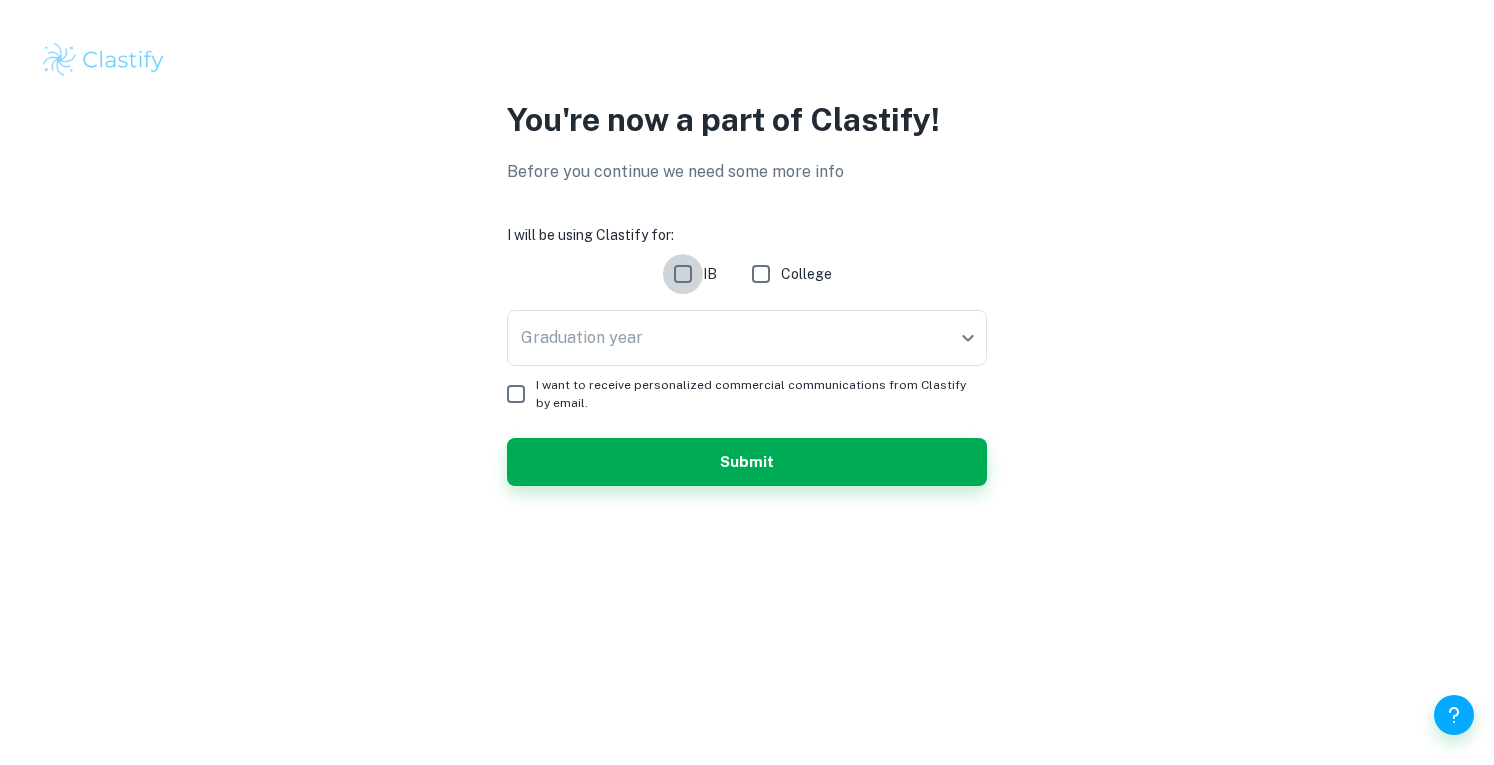 click on "IB" at bounding box center (683, 274) 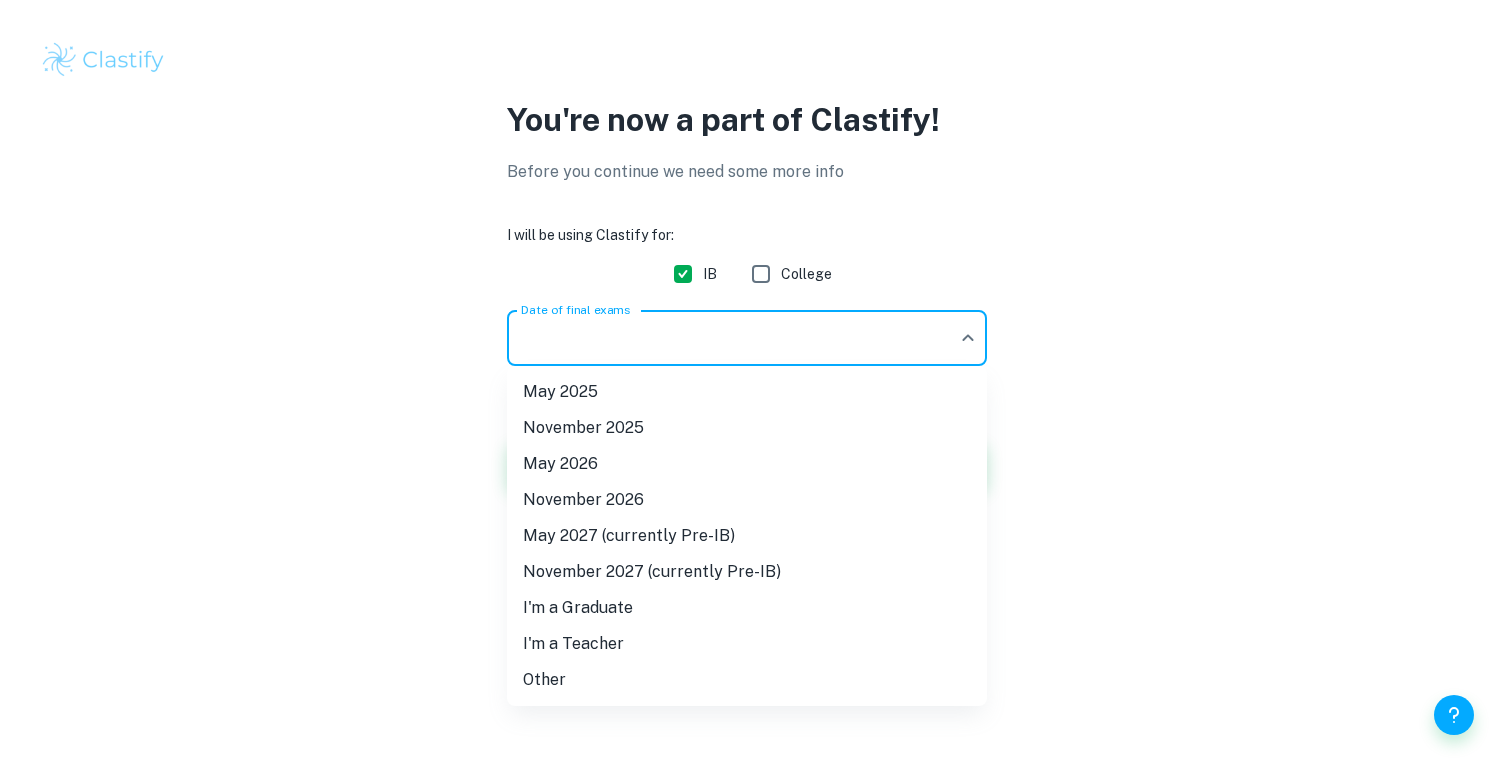 click on "We value your privacy We use cookies to enhance your browsing experience, serve personalised ads or content, and analyse our traffic. By clicking "Accept All", you consent to our use of cookies.   Cookie Policy Customise   Reject All   Accept All   Customise Consent Preferences   We use cookies to help you navigate efficiently and perform certain functions. You will find detailed information about all cookies under each consent category below. The cookies that are categorised as "Necessary" are stored on your browser as they are essential for enabling the basic functionalities of the site. ...  Show more For more information on how Google's third-party cookies operate and handle your data, see:   Google Privacy Policy Necessary Always Active Necessary cookies are required to enable the basic features of this site, such as providing secure log-in or adjusting your consent preferences. These cookies do not store any personally identifiable data. Functional Analytics Performance Advertisement Uncategorised" at bounding box center (747, 382) 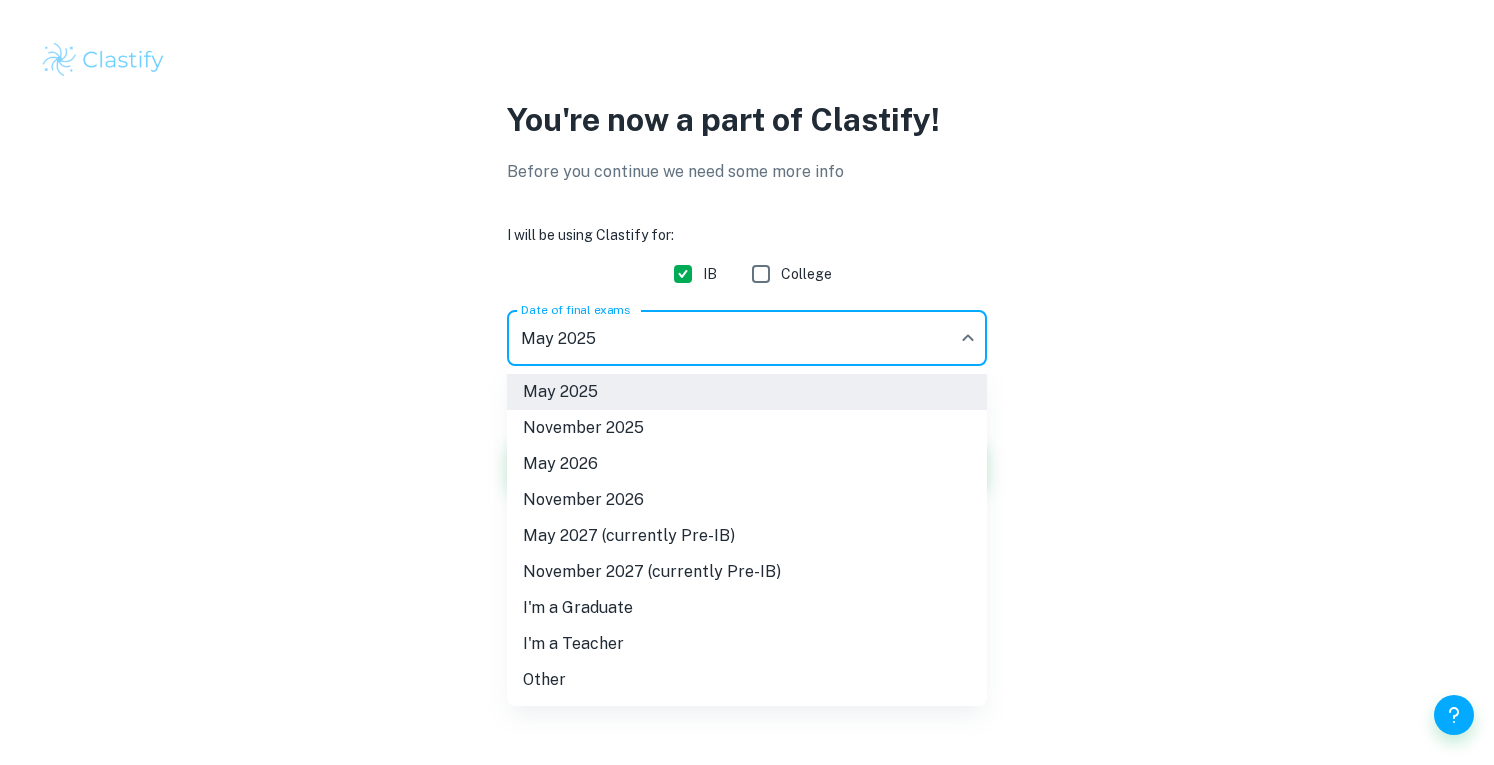 click on "We value your privacy We use cookies to enhance your browsing experience, serve personalised ads or content, and analyse our traffic. By clicking "Accept All", you consent to our use of cookies.   Cookie Policy Customise   Reject All   Accept All   Customise Consent Preferences   We use cookies to help you navigate efficiently and perform certain functions. You will find detailed information about all cookies under each consent category below. The cookies that are categorised as "Necessary" are stored on your browser as they are essential for enabling the basic functionalities of the site. ...  Show more For more information on how Google's third-party cookies operate and handle your data, see:   Google Privacy Policy Necessary Always Active Necessary cookies are required to enable the basic features of this site, such as providing secure log-in or adjusting your consent preferences. These cookies do not store any personally identifiable data. Functional Analytics Performance Advertisement Uncategorised" at bounding box center (747, 382) 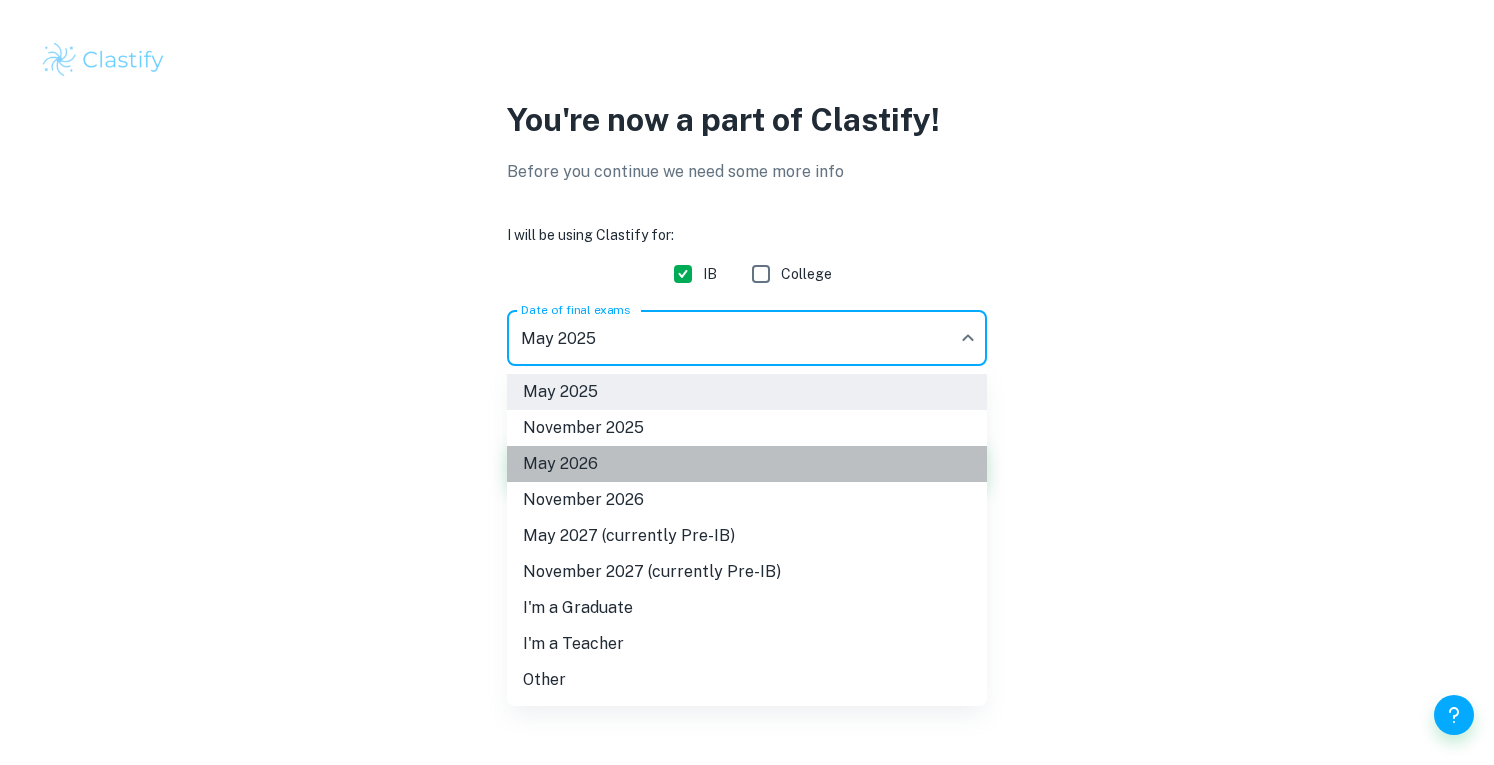 click on "May 2026" at bounding box center (747, 464) 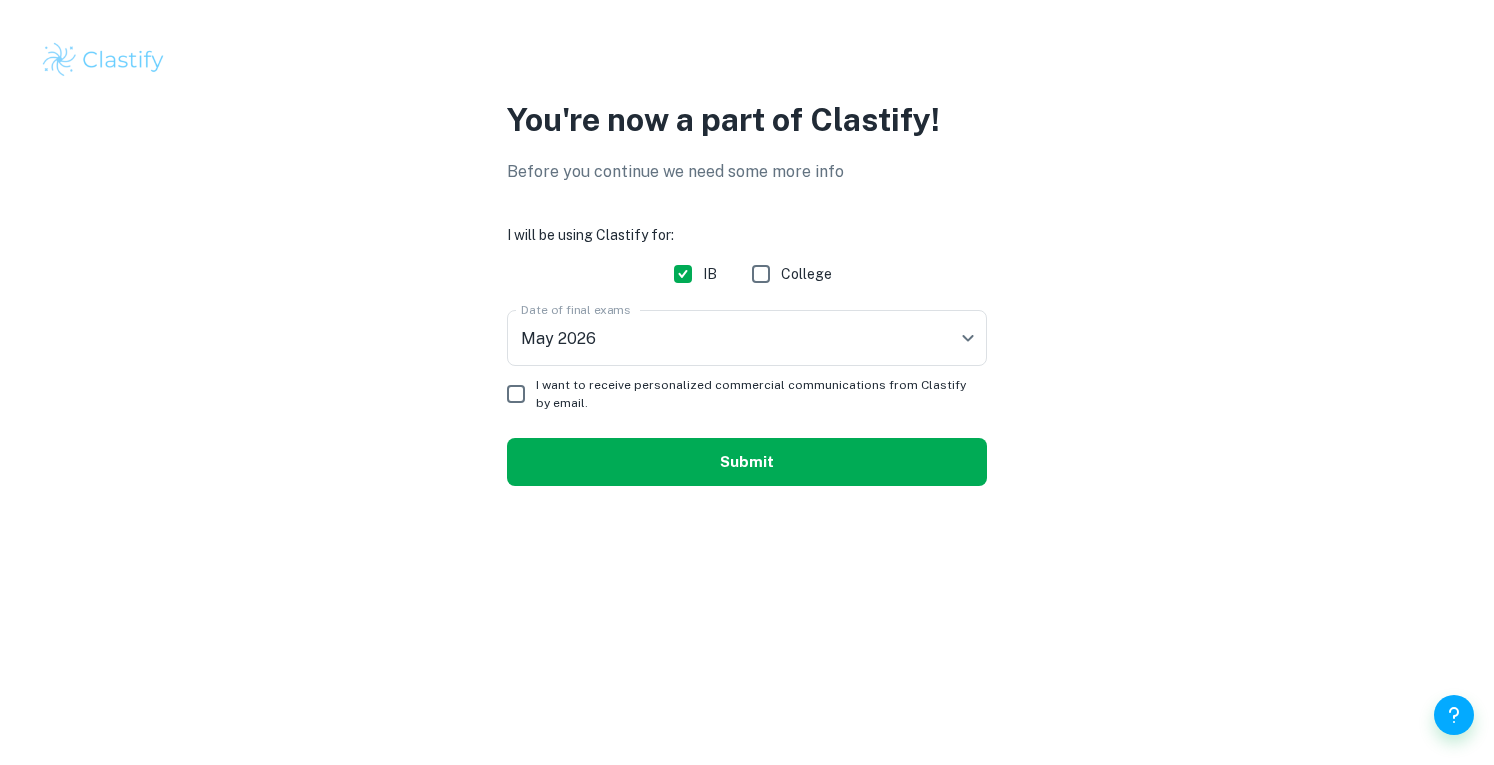 drag, startPoint x: 582, startPoint y: 425, endPoint x: 583, endPoint y: 475, distance: 50.01 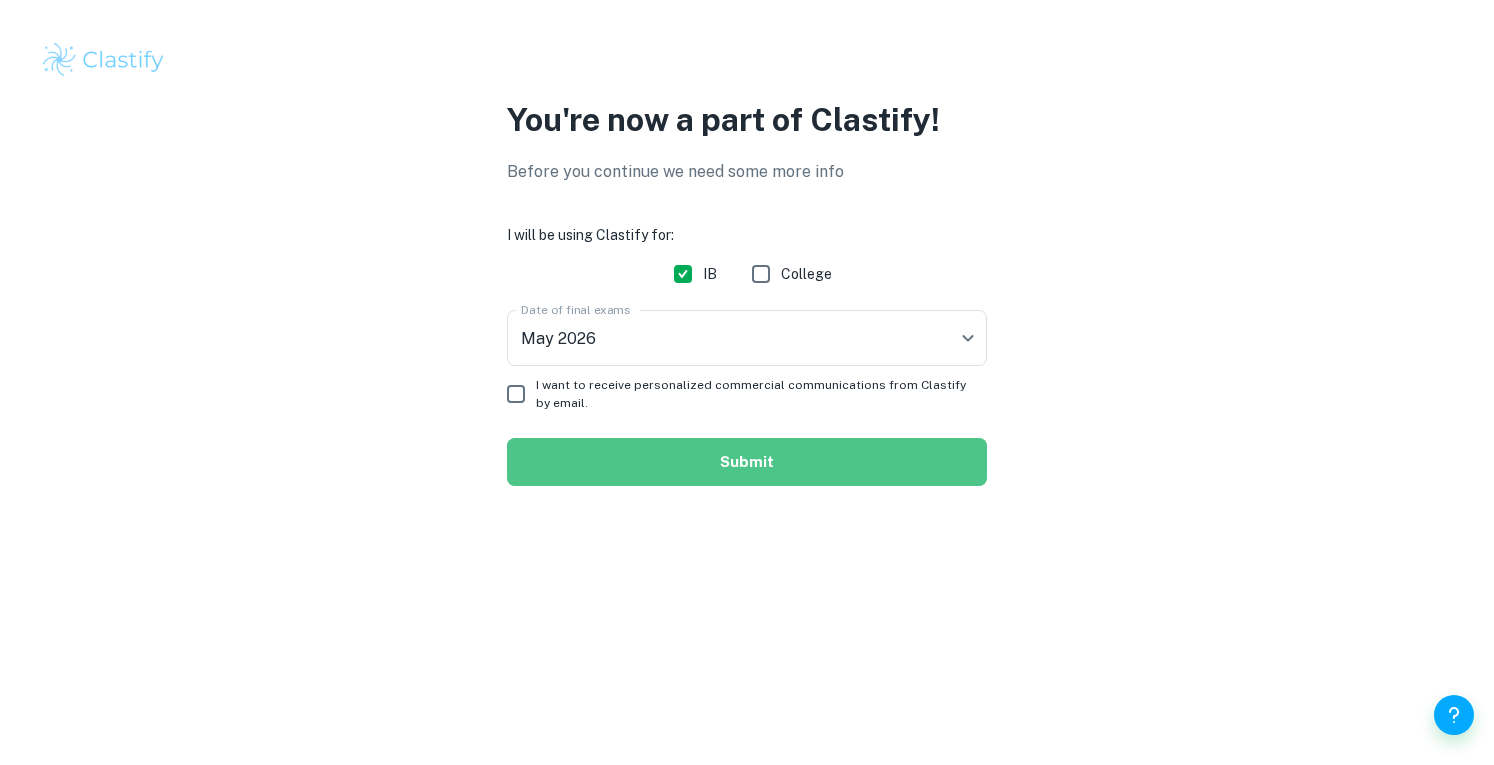click on "Submit" at bounding box center (747, 462) 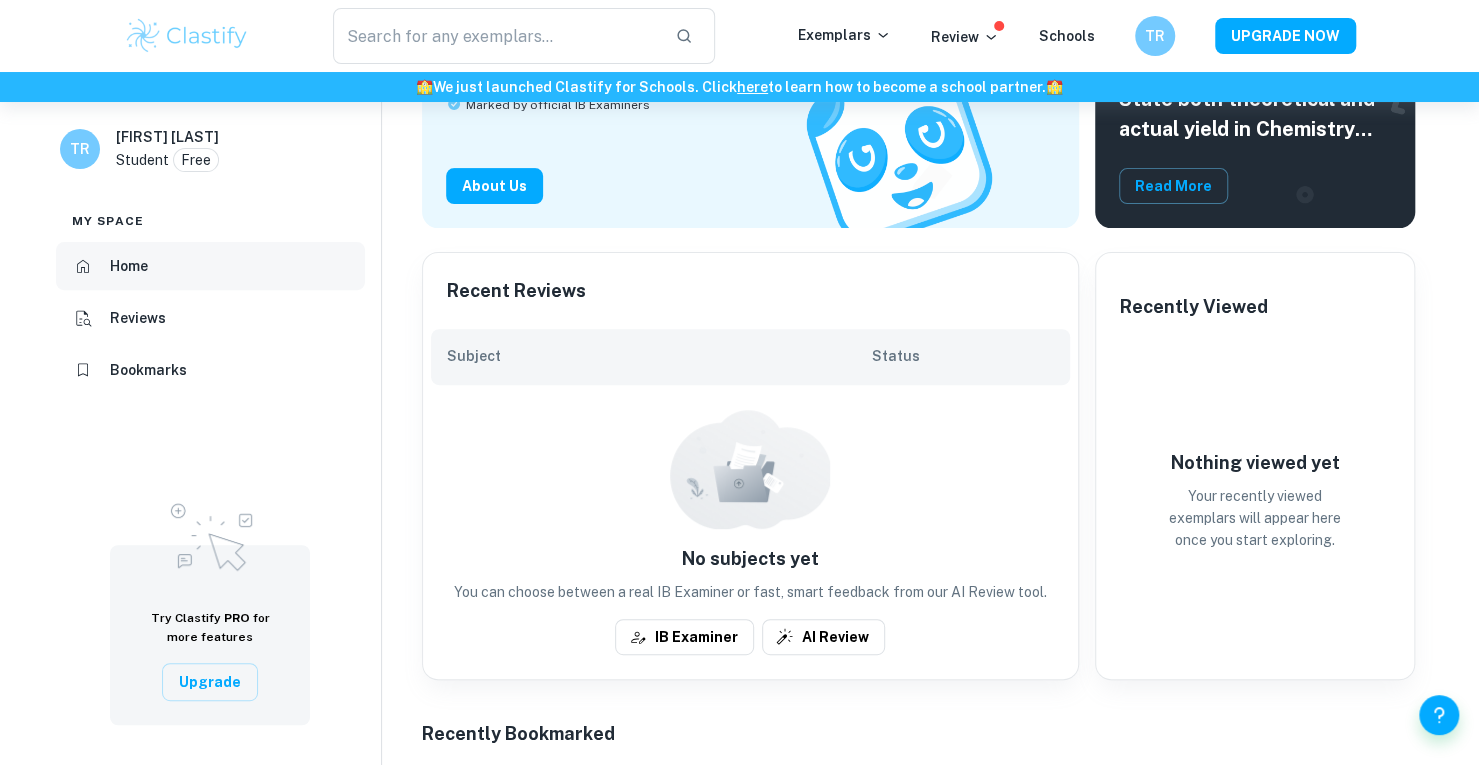 scroll, scrollTop: 0, scrollLeft: 0, axis: both 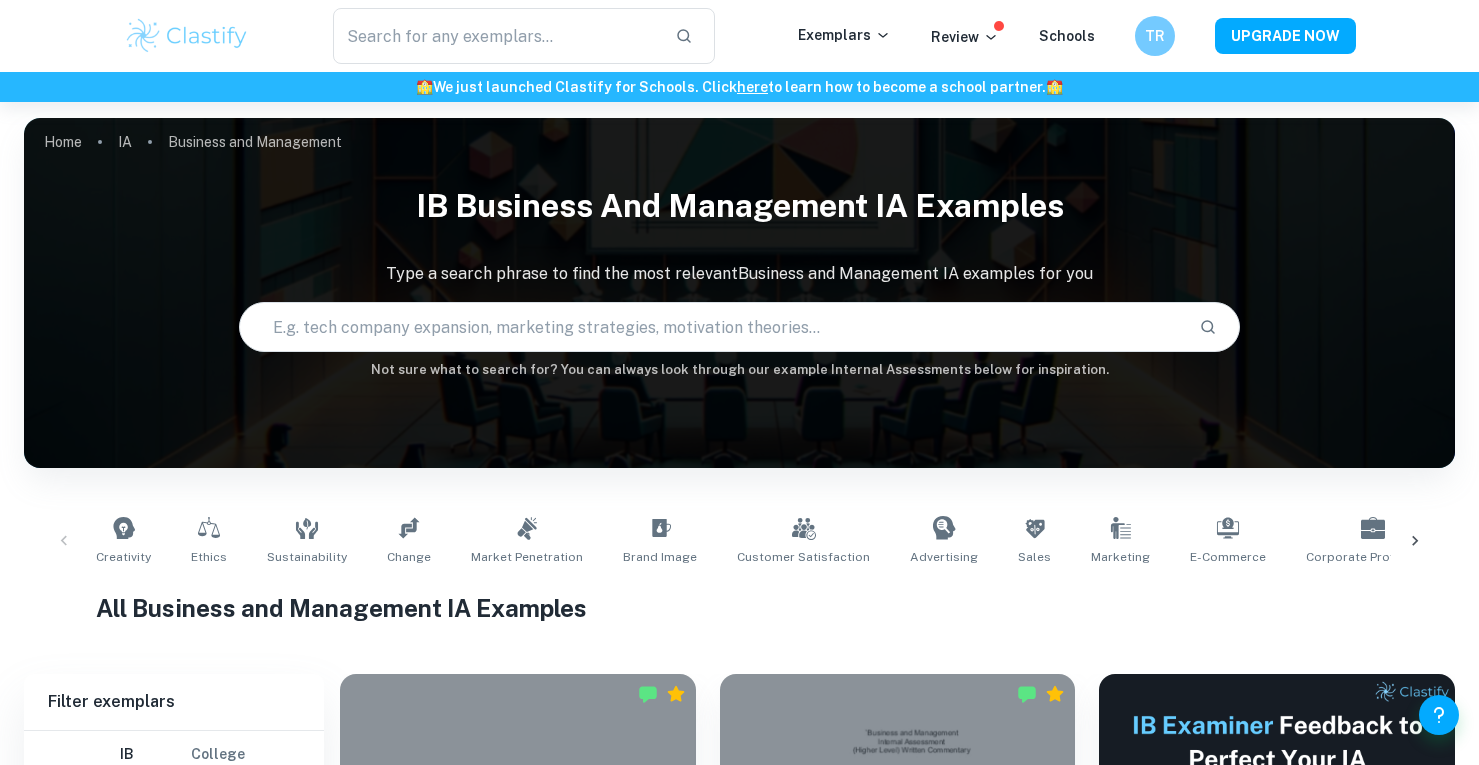 checkbox on "true" 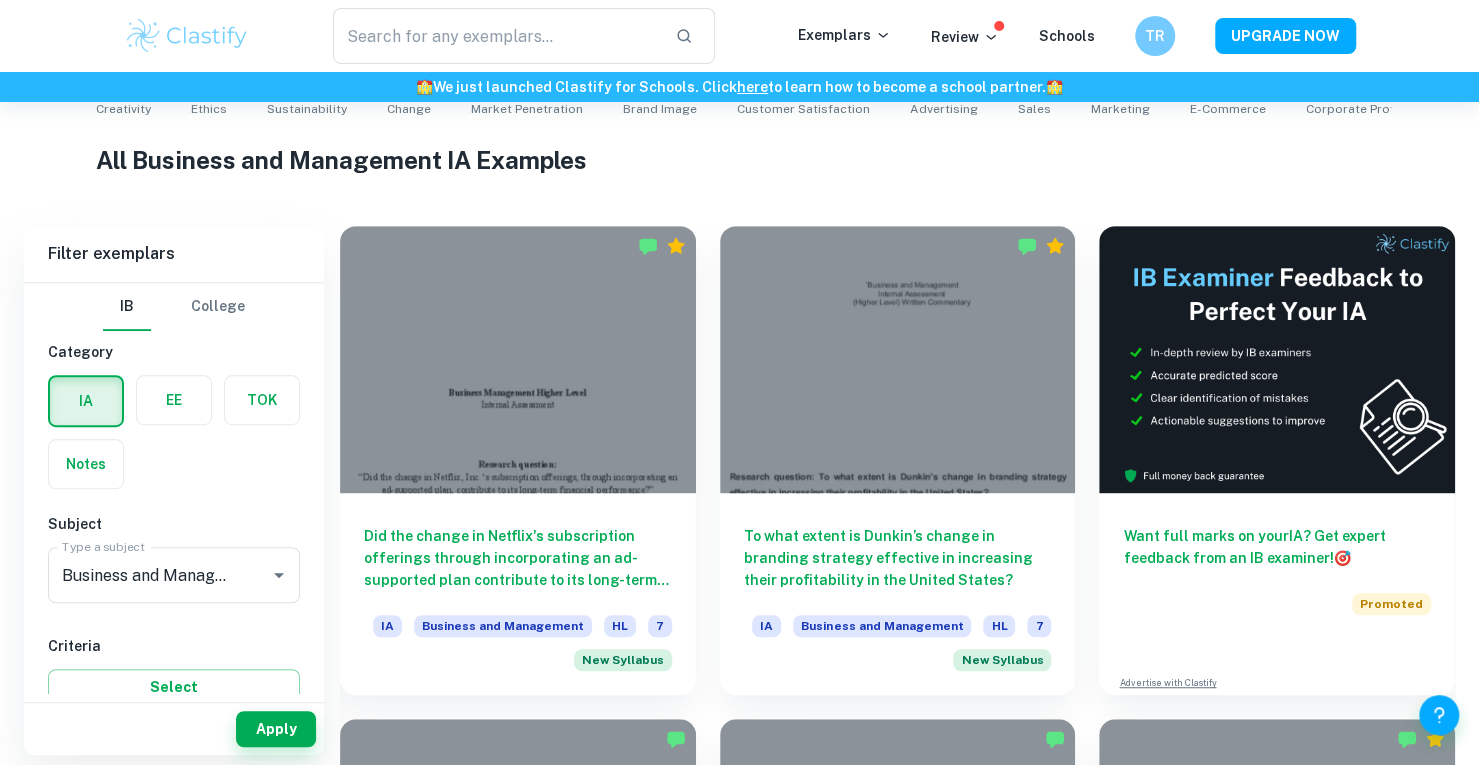 click at bounding box center (518, 359) 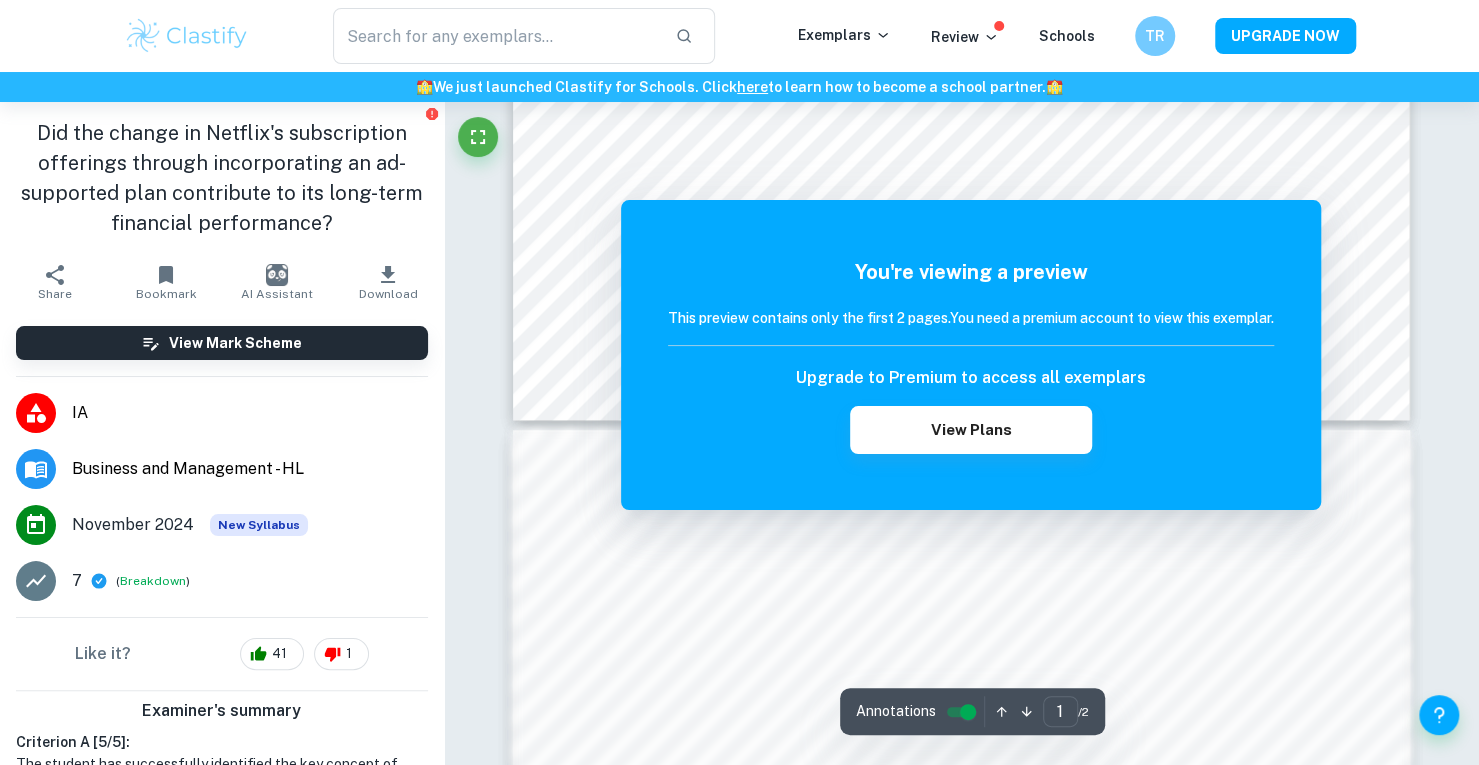 scroll, scrollTop: 1180, scrollLeft: 0, axis: vertical 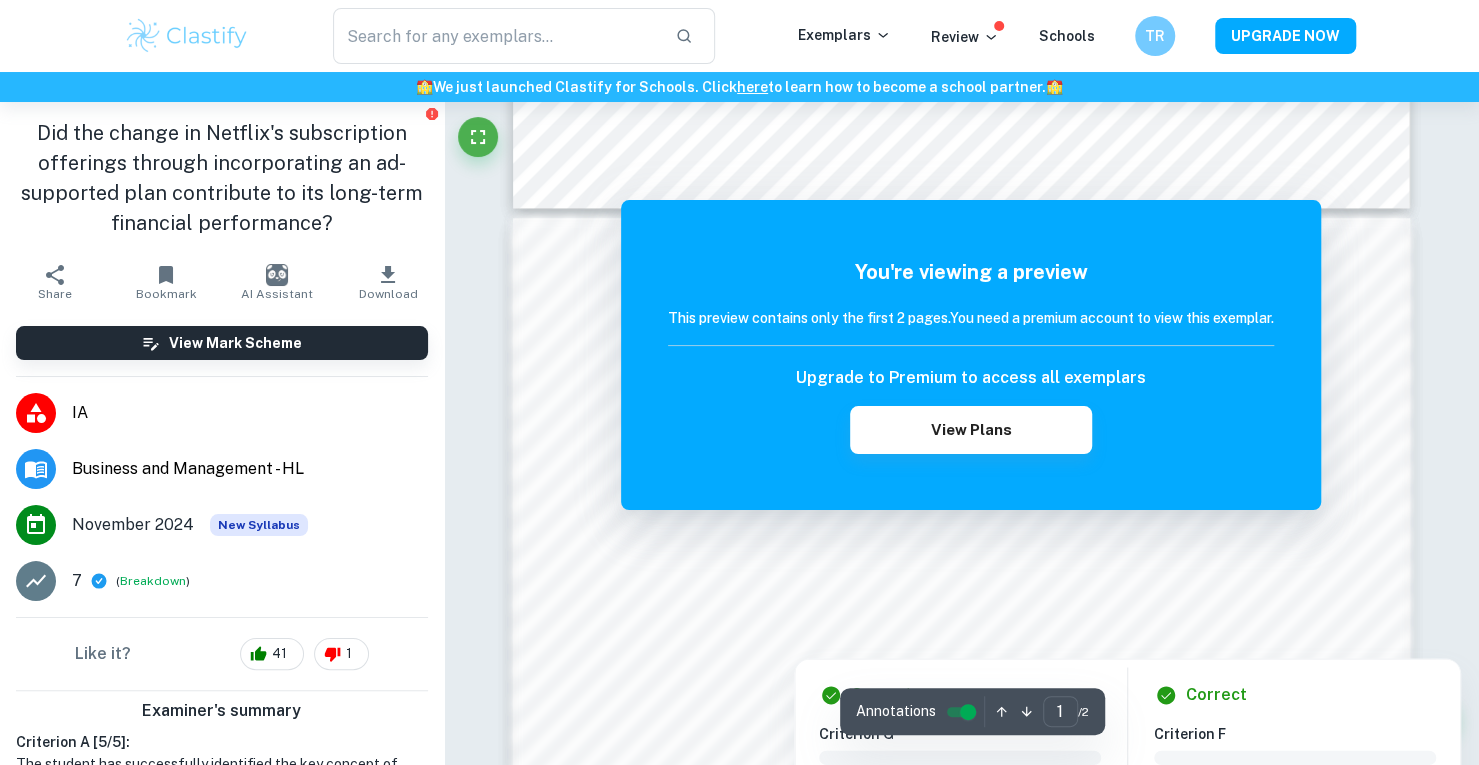 click at bounding box center (960, 619) 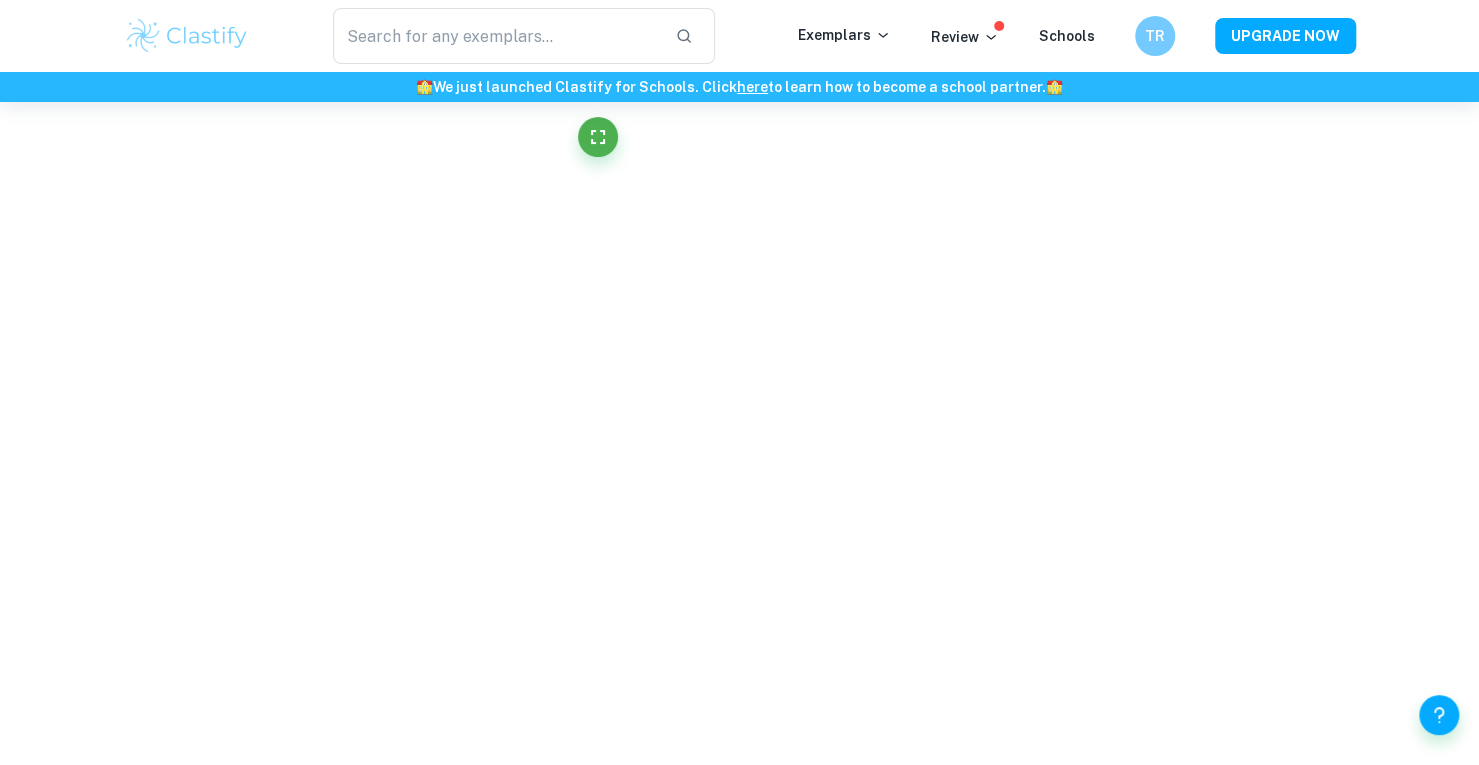 scroll, scrollTop: 1328, scrollLeft: 0, axis: vertical 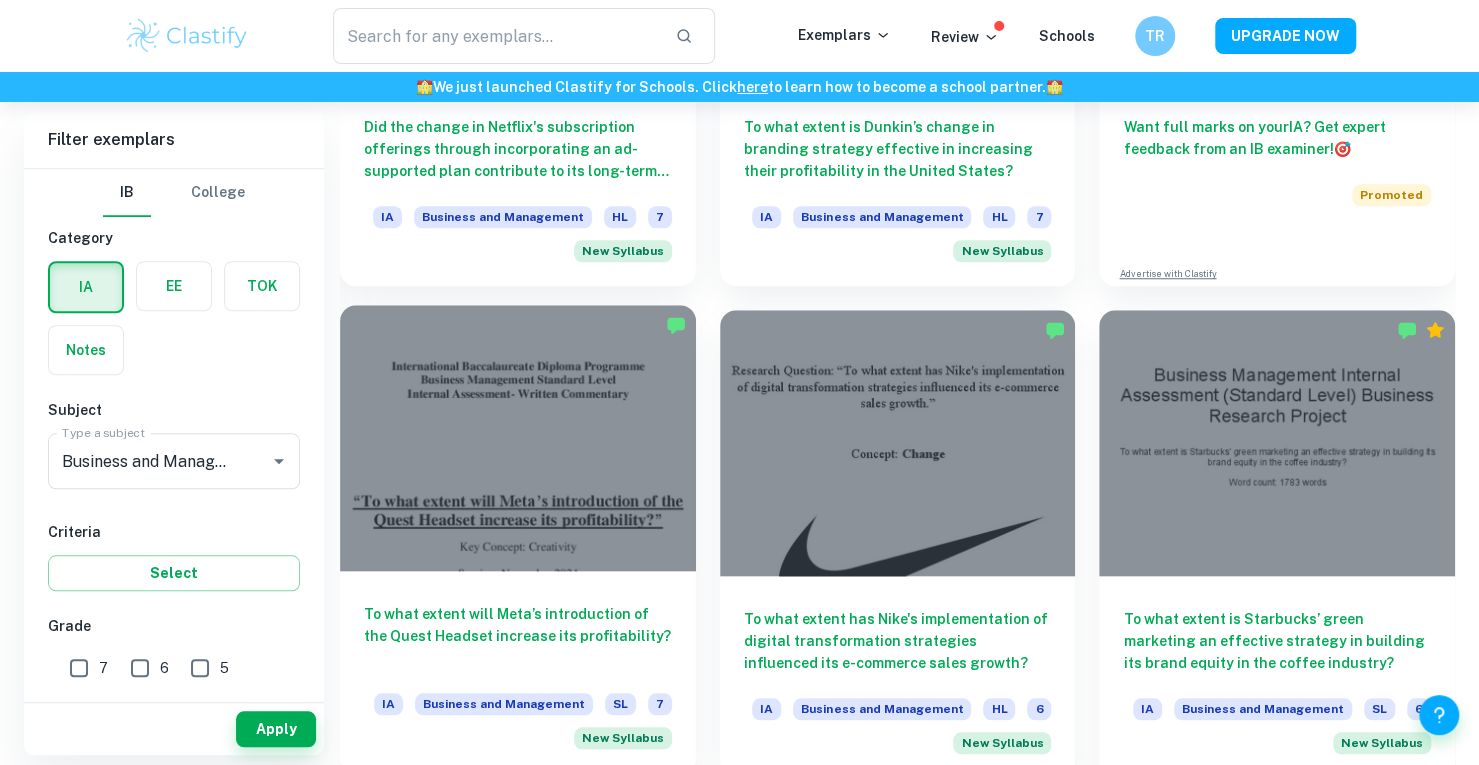 click at bounding box center (518, 438) 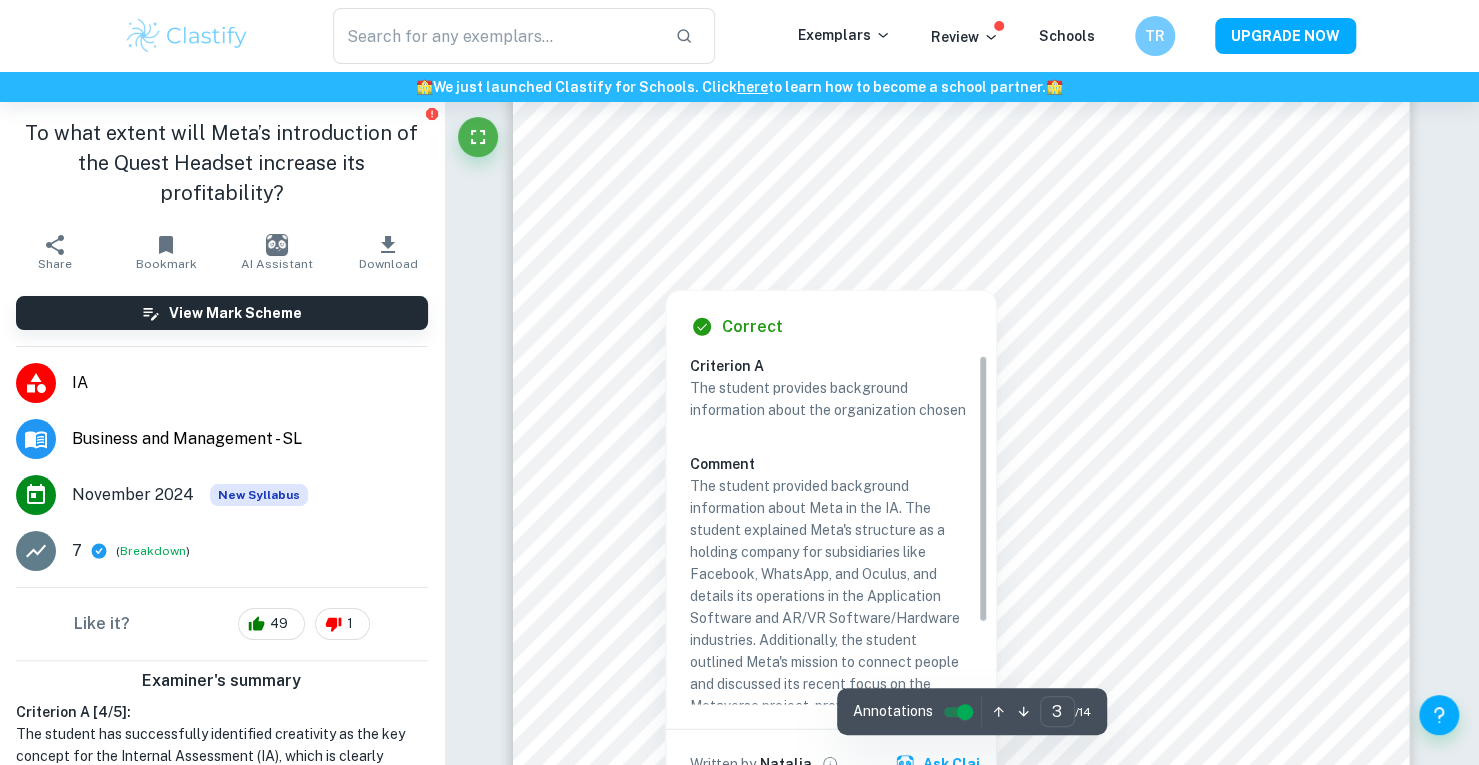 scroll, scrollTop: 3084, scrollLeft: 0, axis: vertical 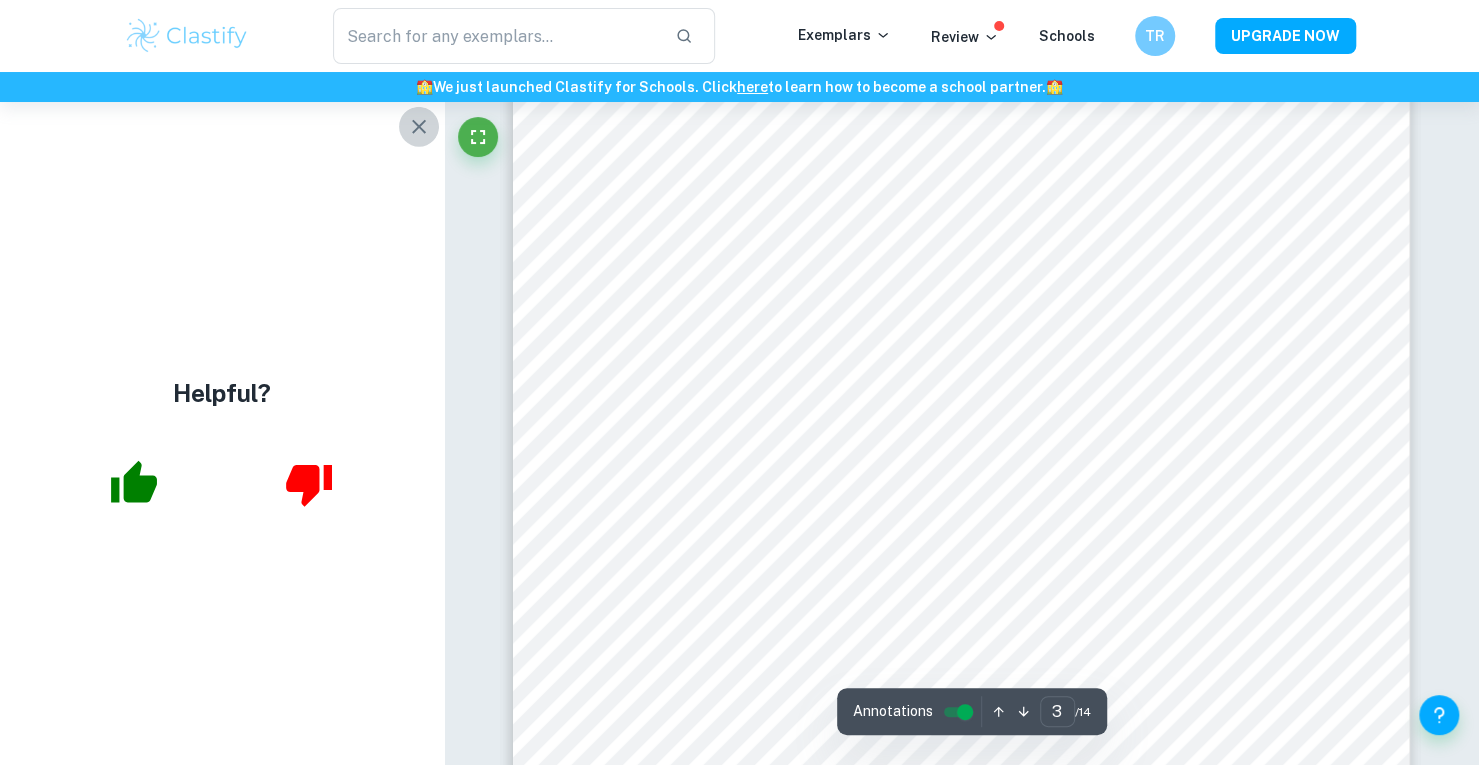 click 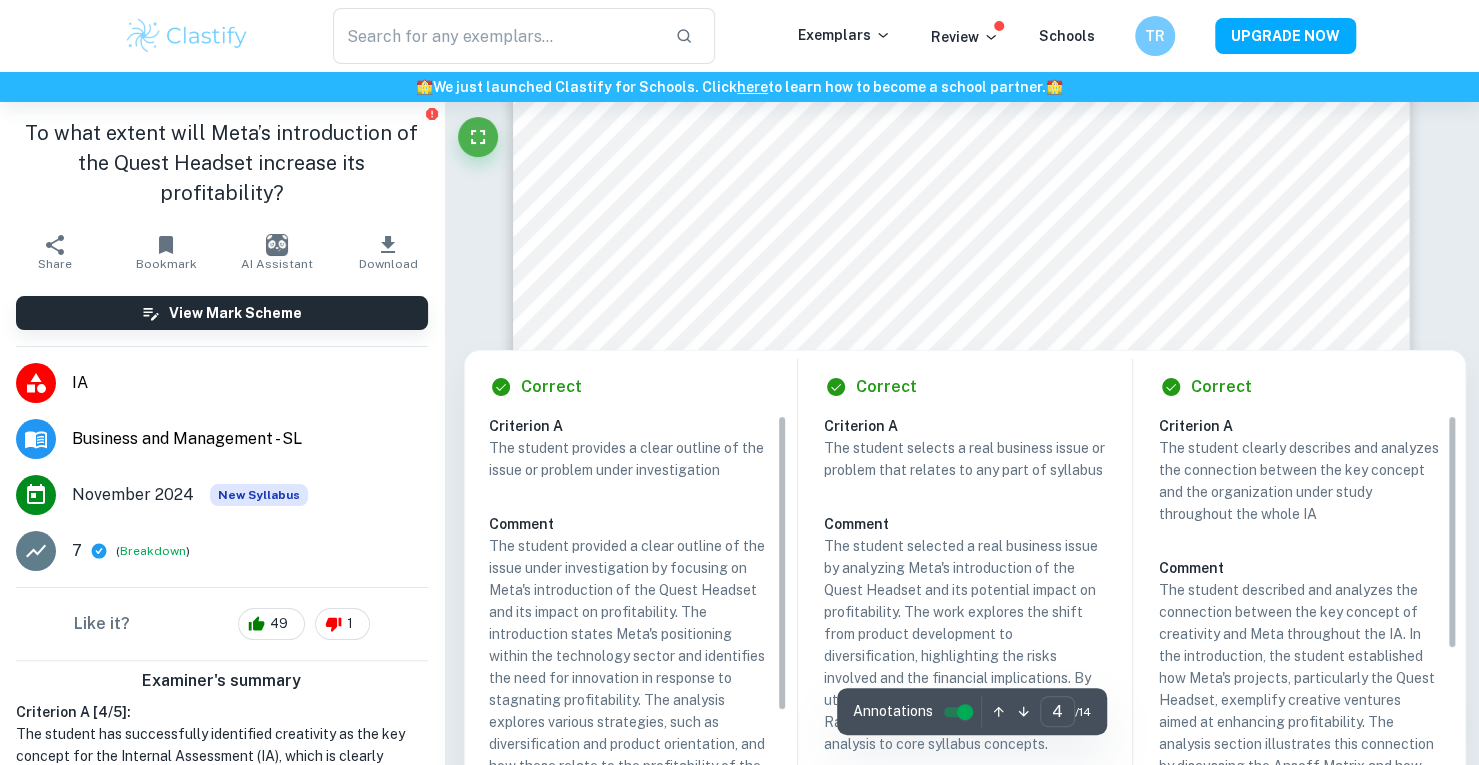 scroll, scrollTop: 4409, scrollLeft: 0, axis: vertical 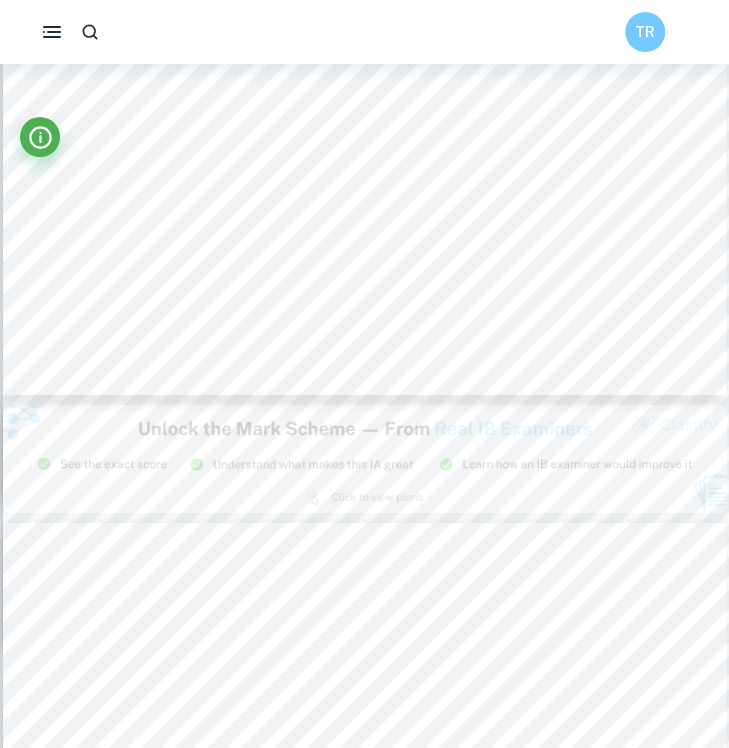 type on "3" 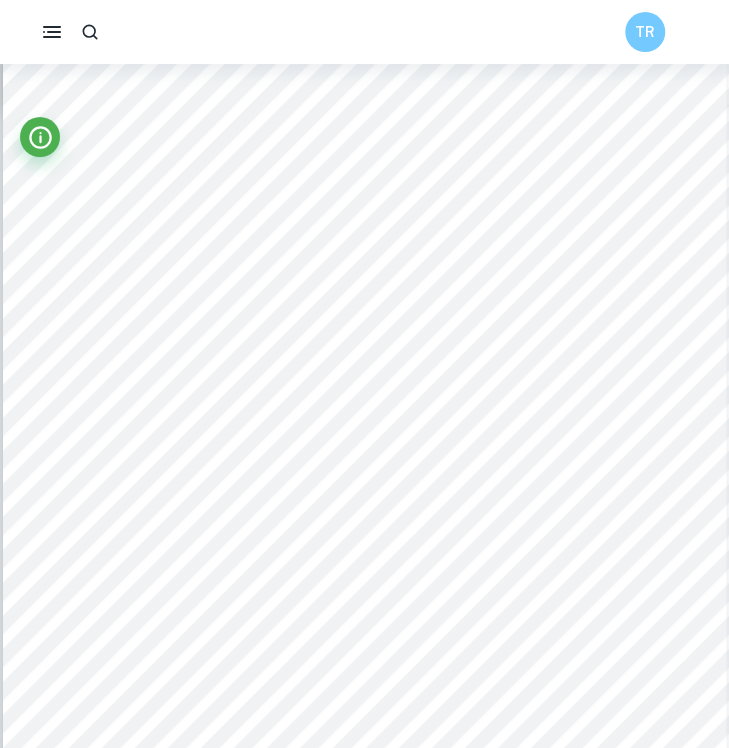 scroll, scrollTop: 2403, scrollLeft: 0, axis: vertical 